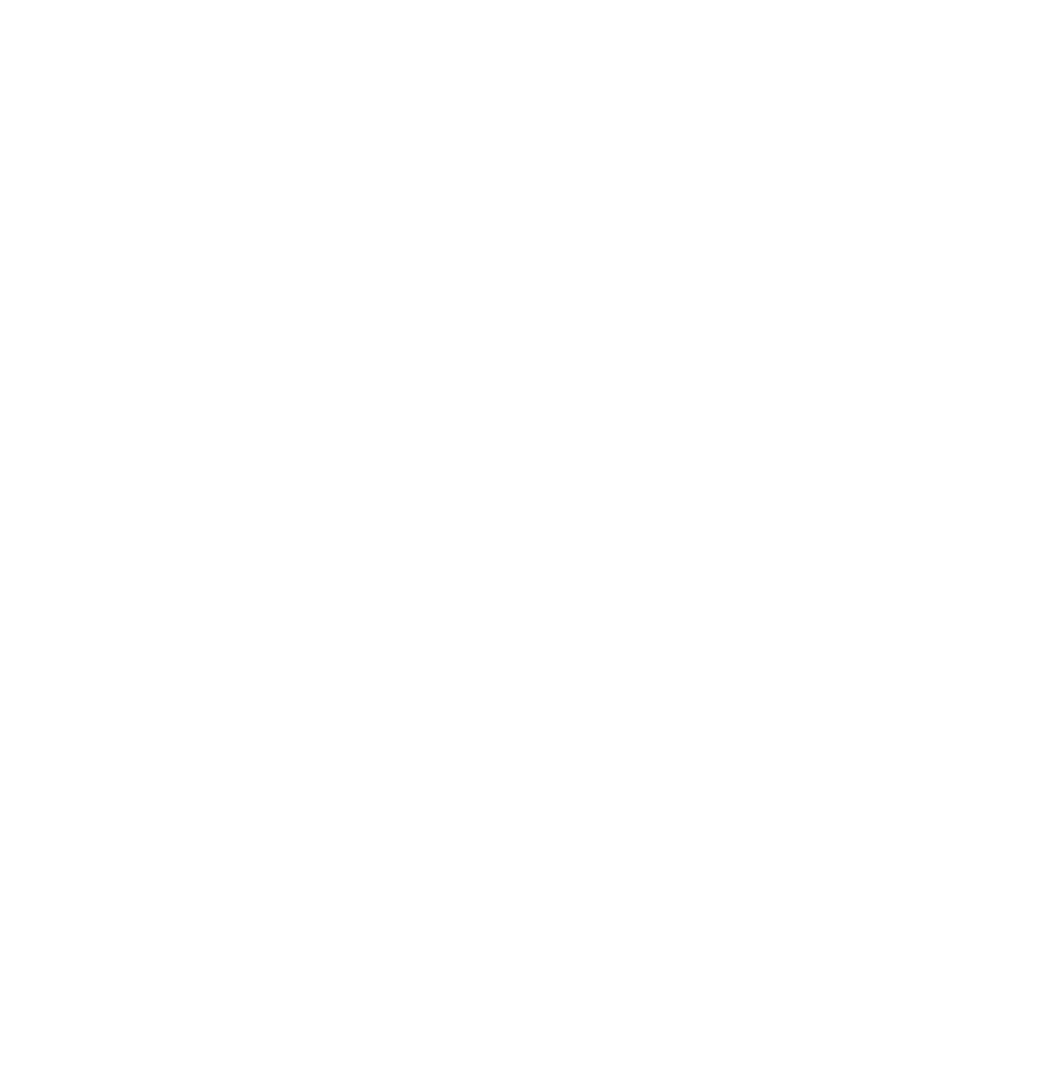 scroll, scrollTop: 0, scrollLeft: 0, axis: both 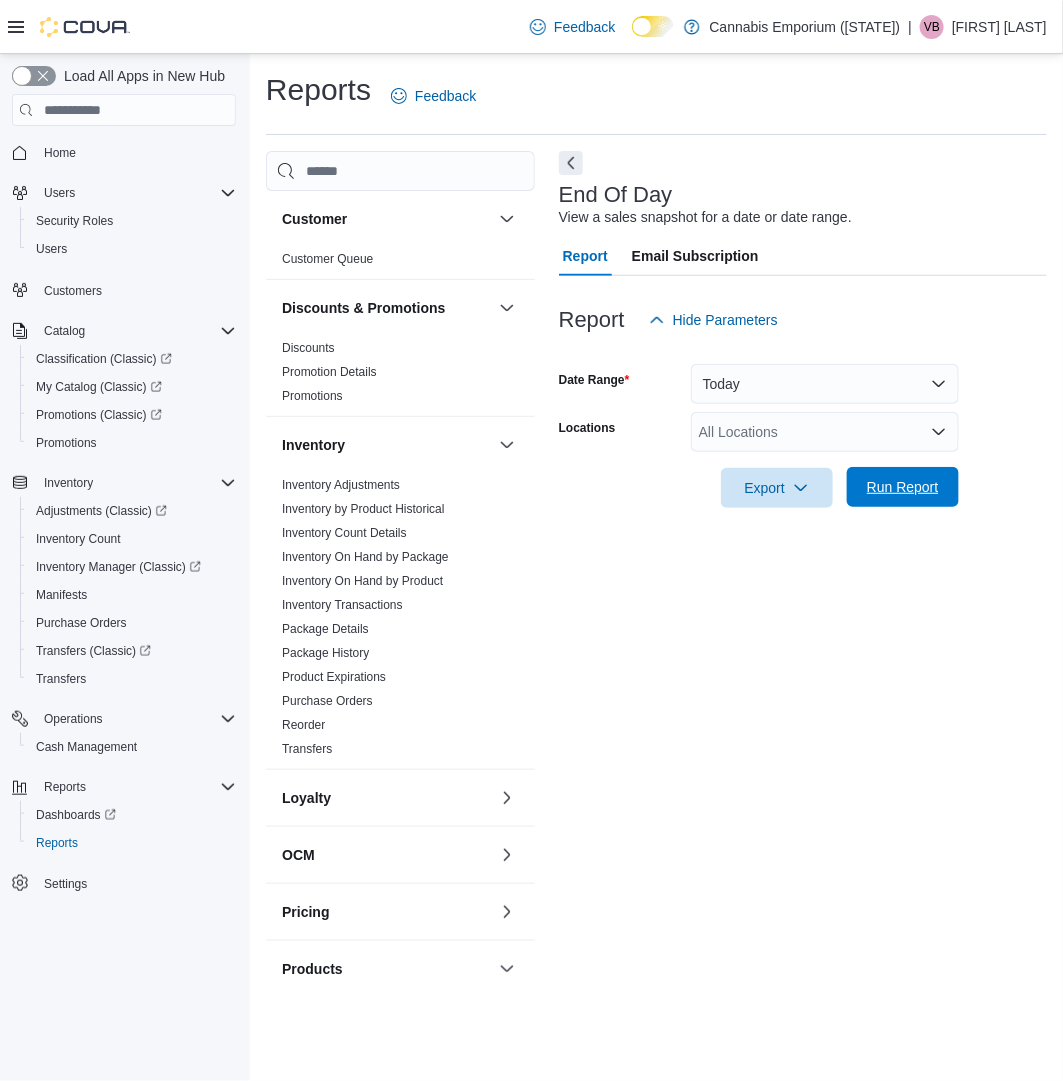click on "Run Report" at bounding box center [903, 487] 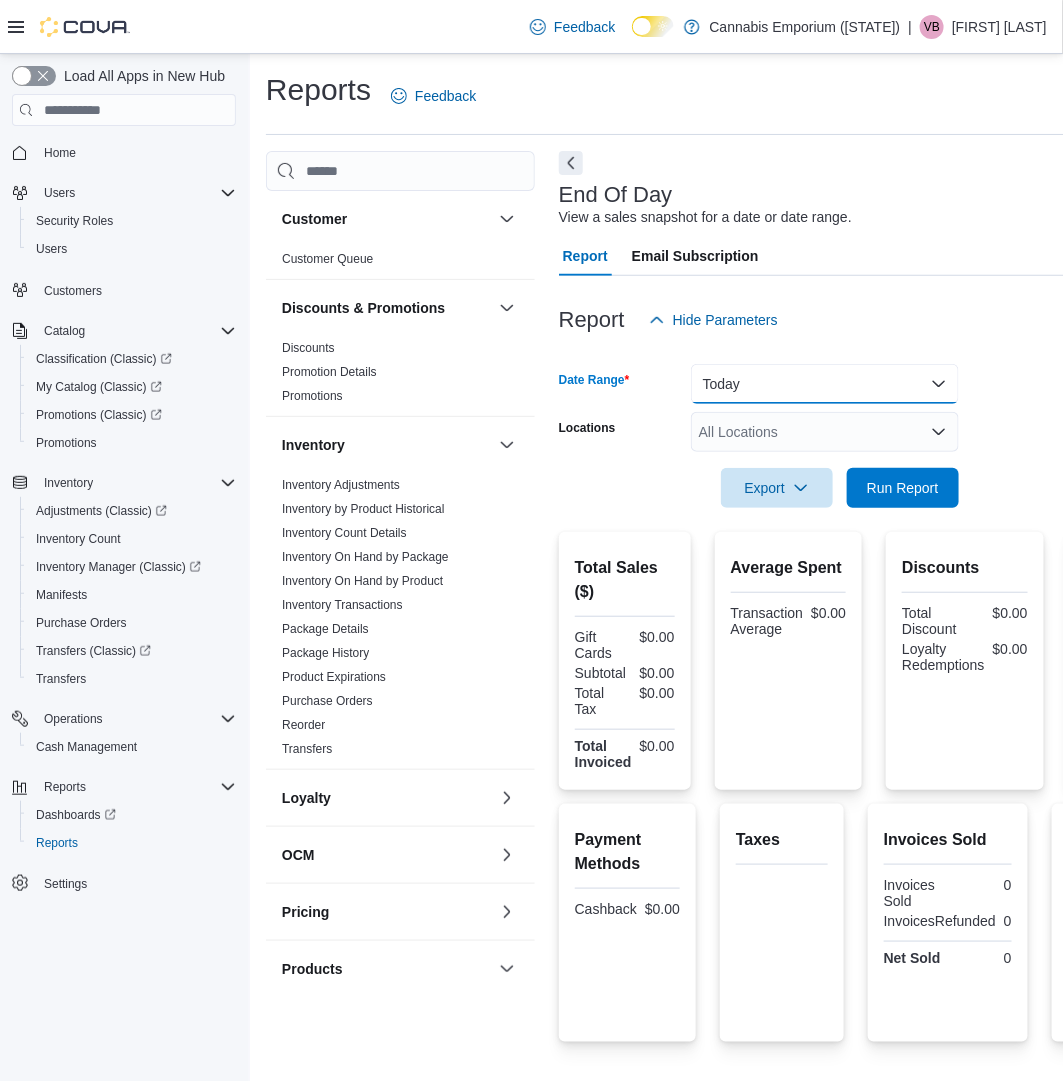 click on "Today" at bounding box center [825, 384] 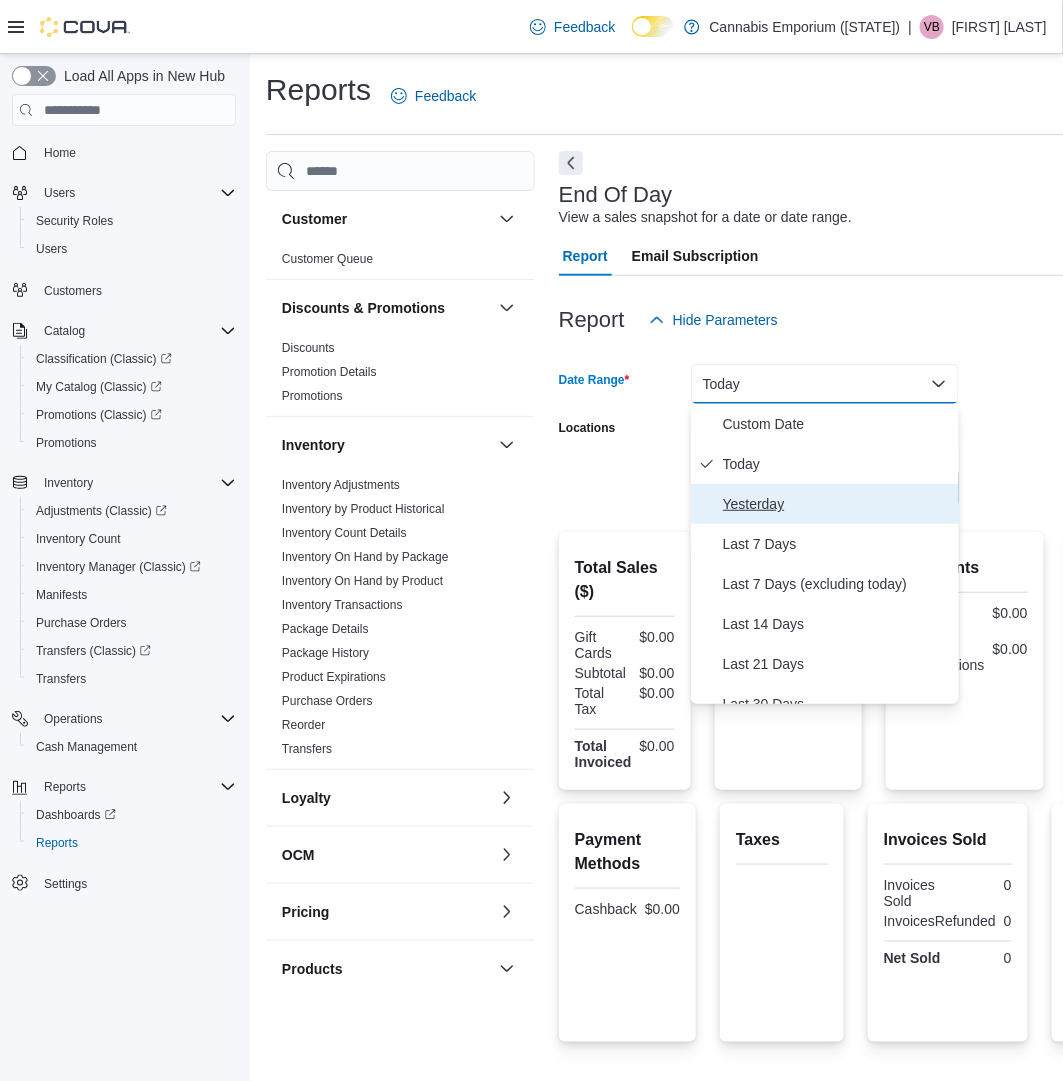 click on "Yesterday" at bounding box center (837, 504) 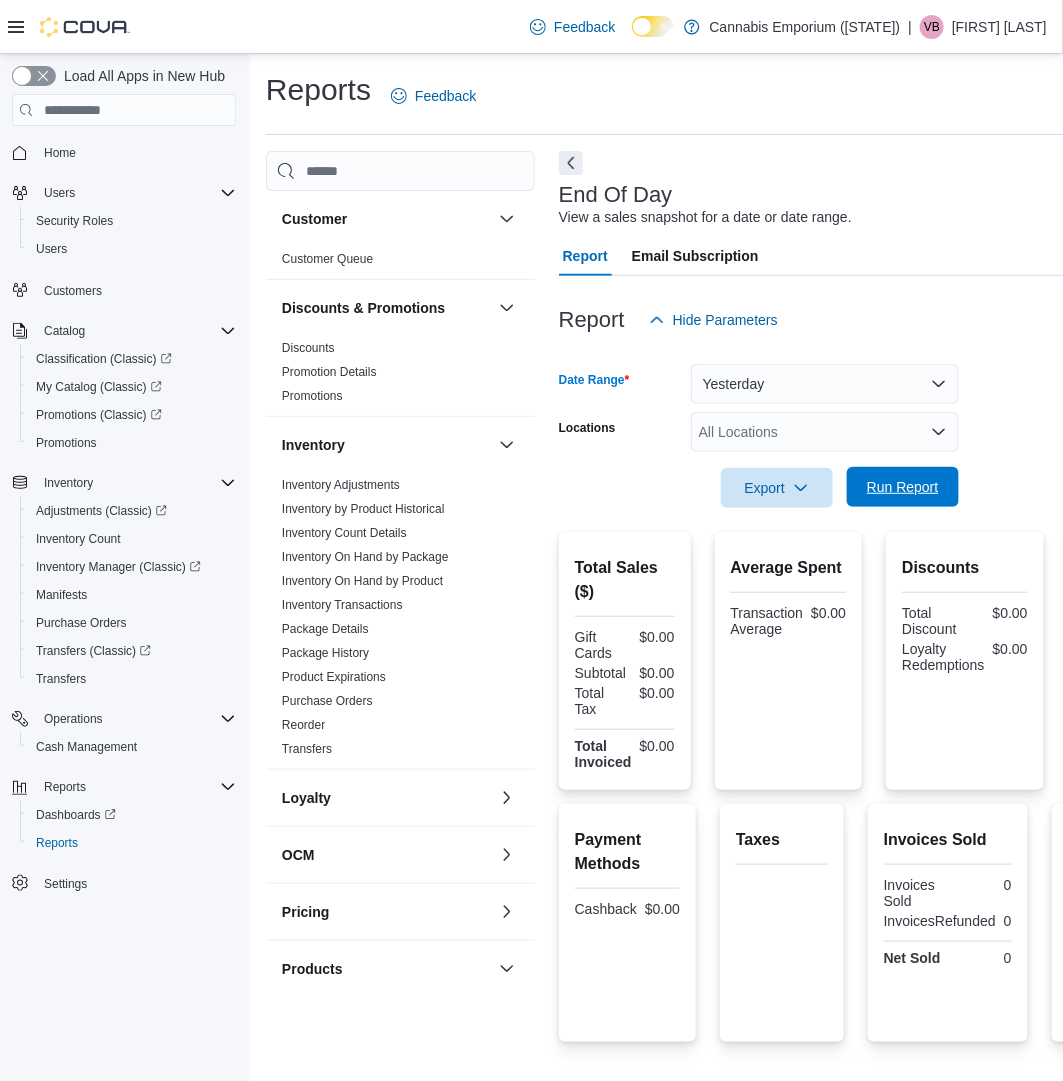 click on "Run Report" at bounding box center (903, 487) 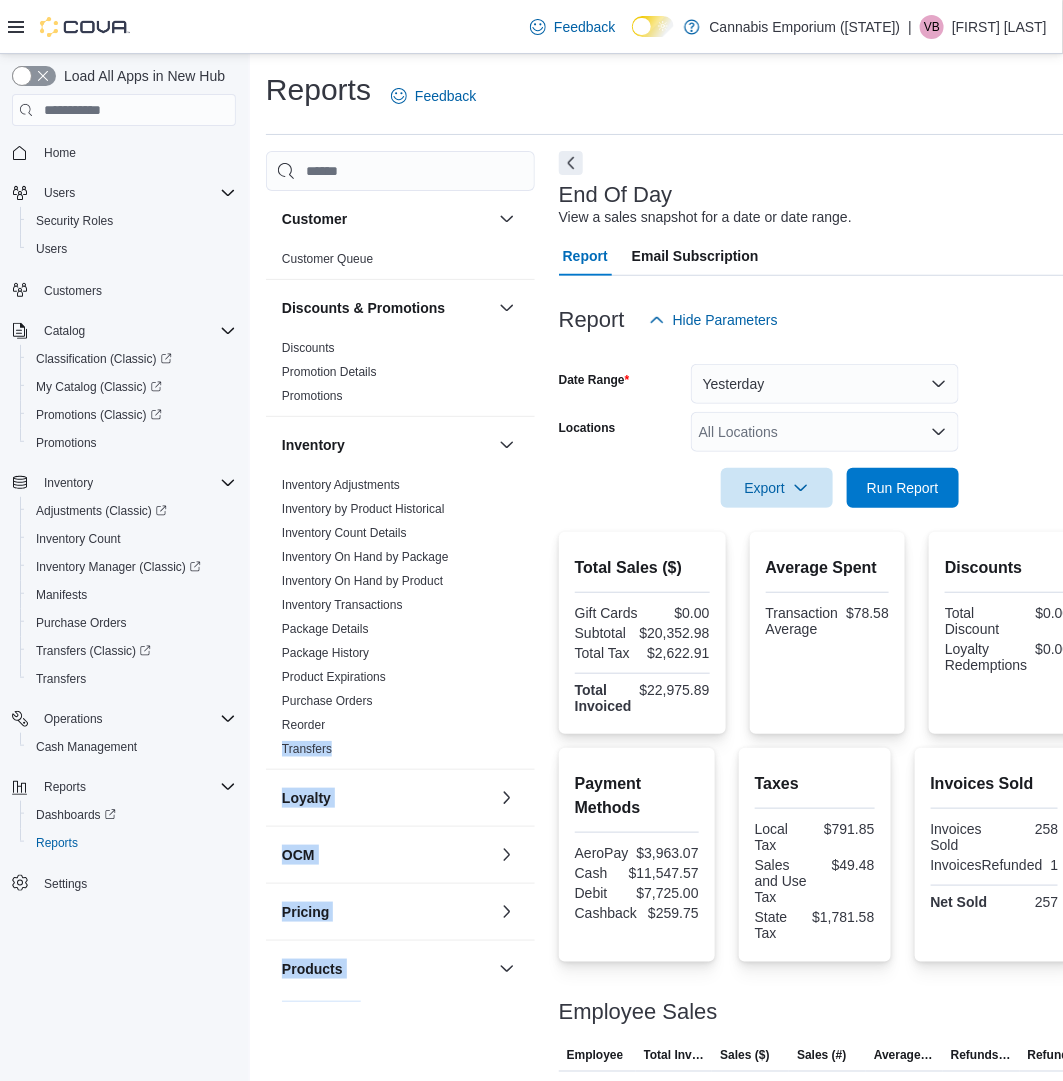 scroll, scrollTop: 583, scrollLeft: 0, axis: vertical 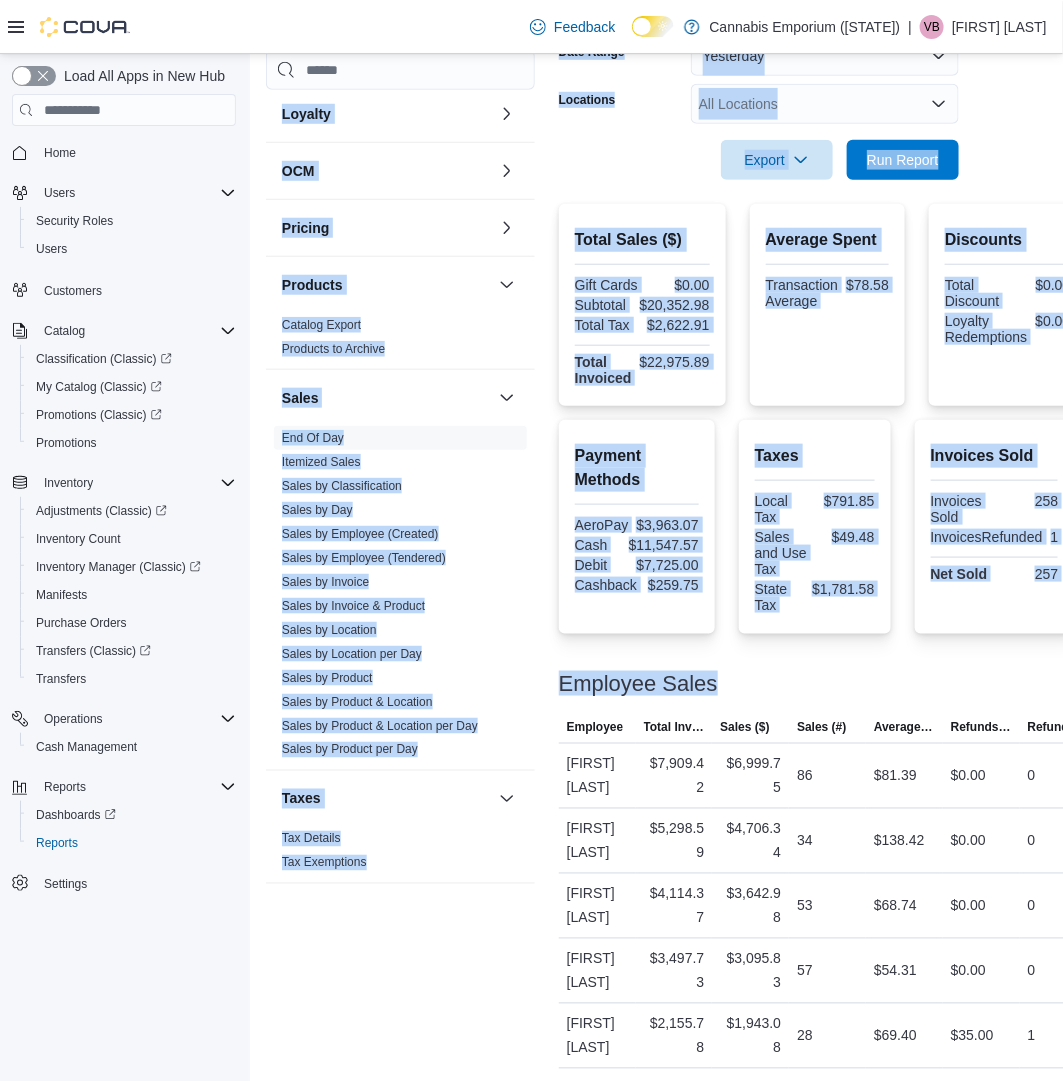 drag, startPoint x: 446, startPoint y: 735, endPoint x: 373, endPoint y: 1143, distance: 414.4792 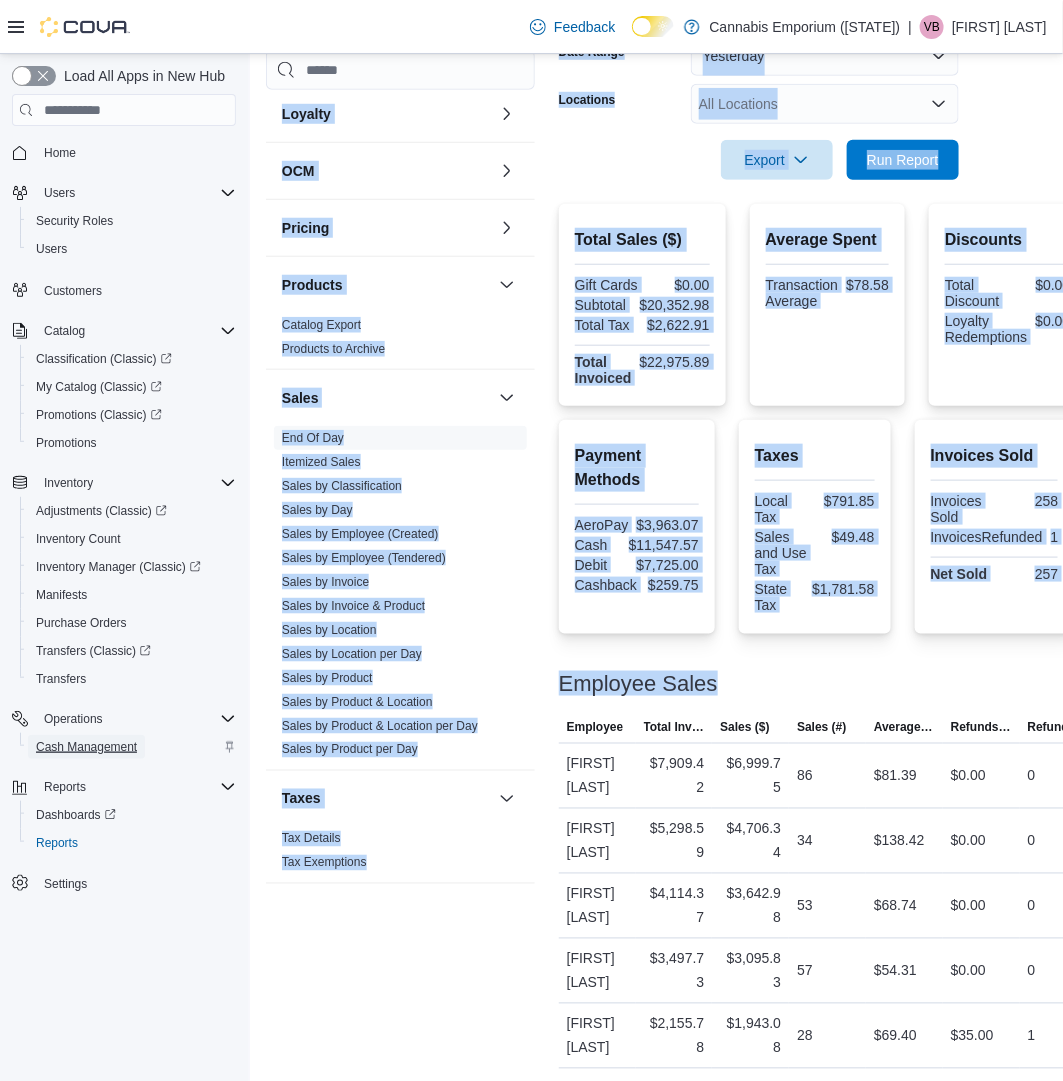 click on "Cash Management" at bounding box center [86, 747] 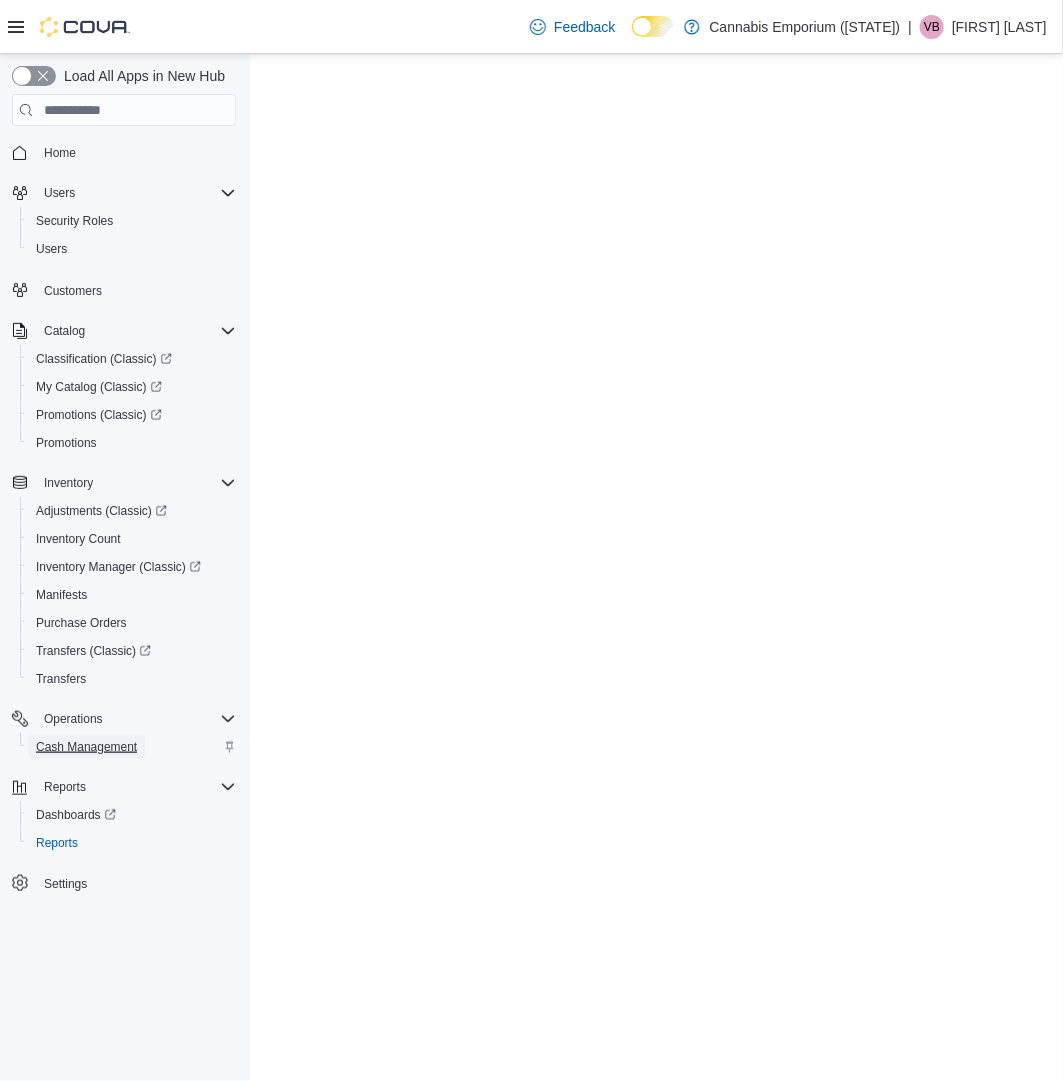 scroll, scrollTop: 0, scrollLeft: 0, axis: both 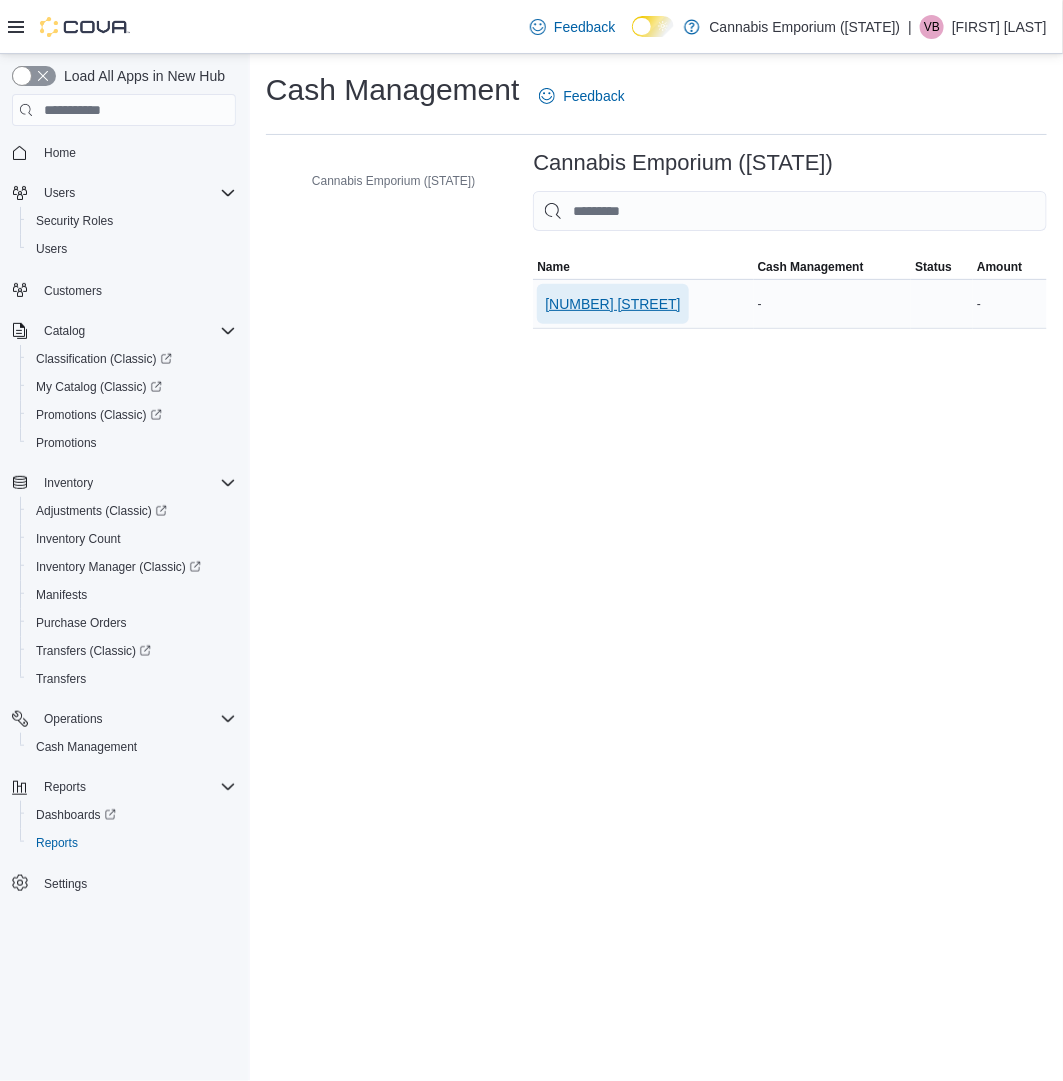 click on "[NUMBER] [STREET]" at bounding box center (612, 304) 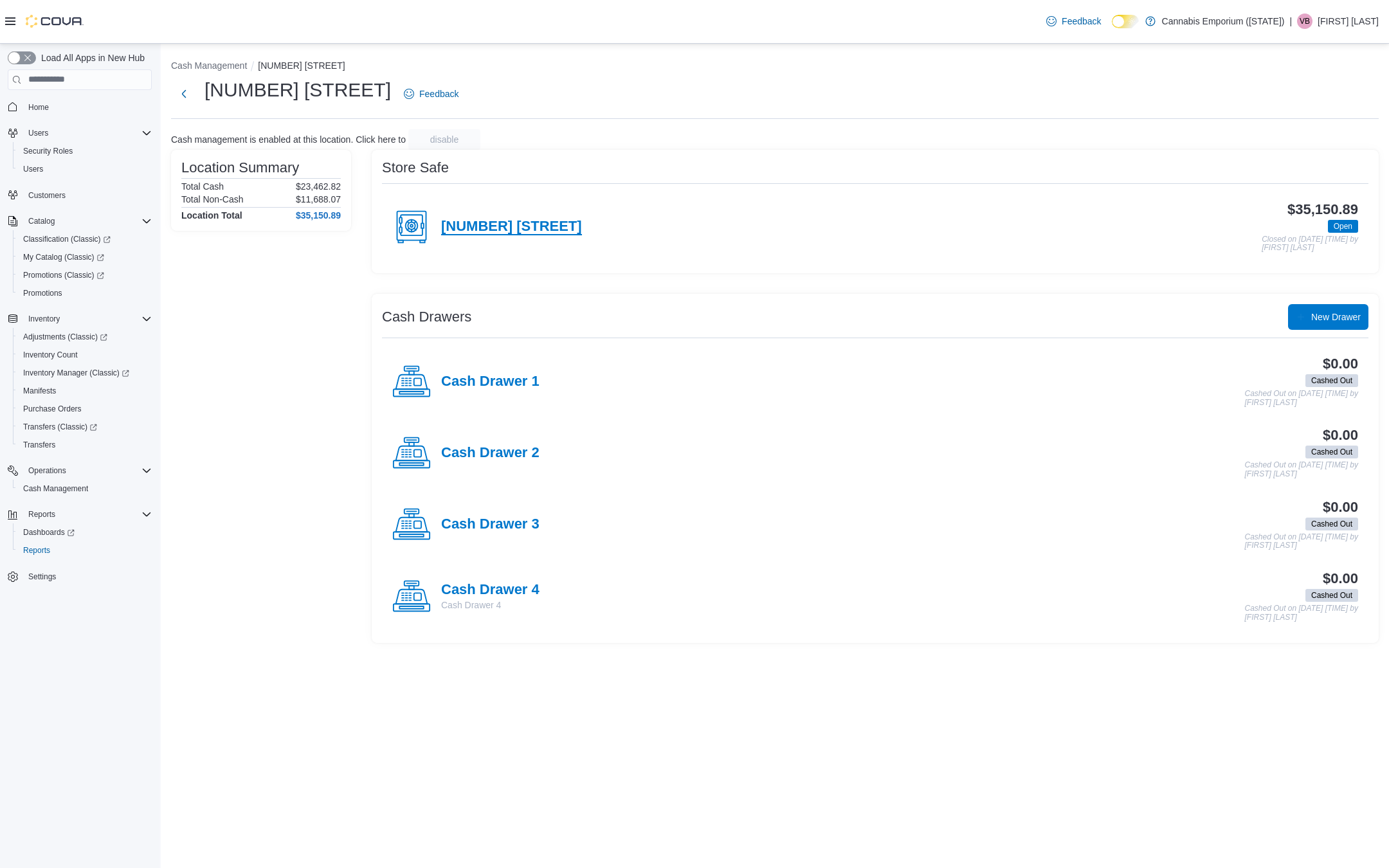 click on "[NUMBER] [STREET]" at bounding box center (511, 227) 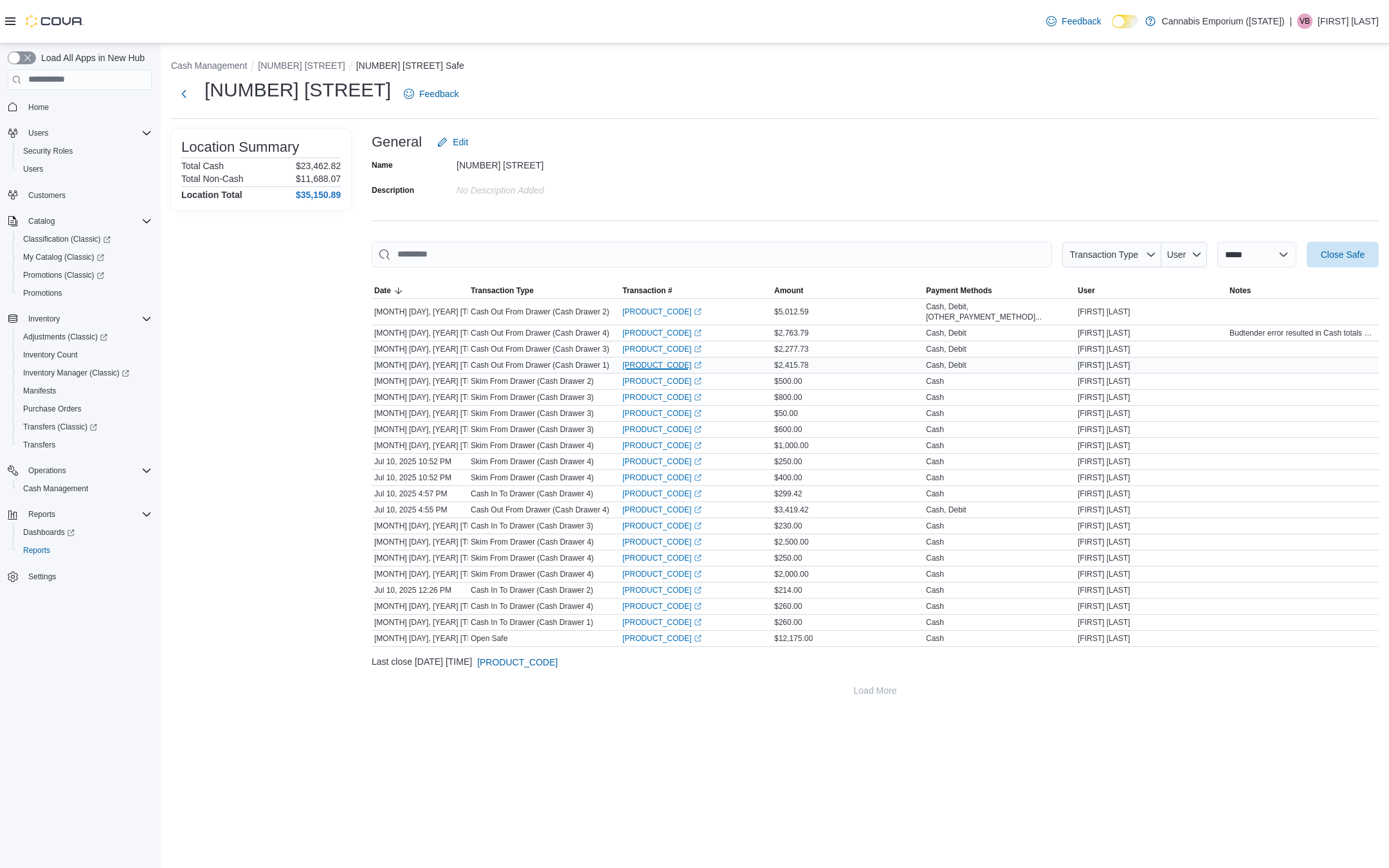 click on "CMD0QV-8982 (opens in a new tab or window)" at bounding box center (662, 365) 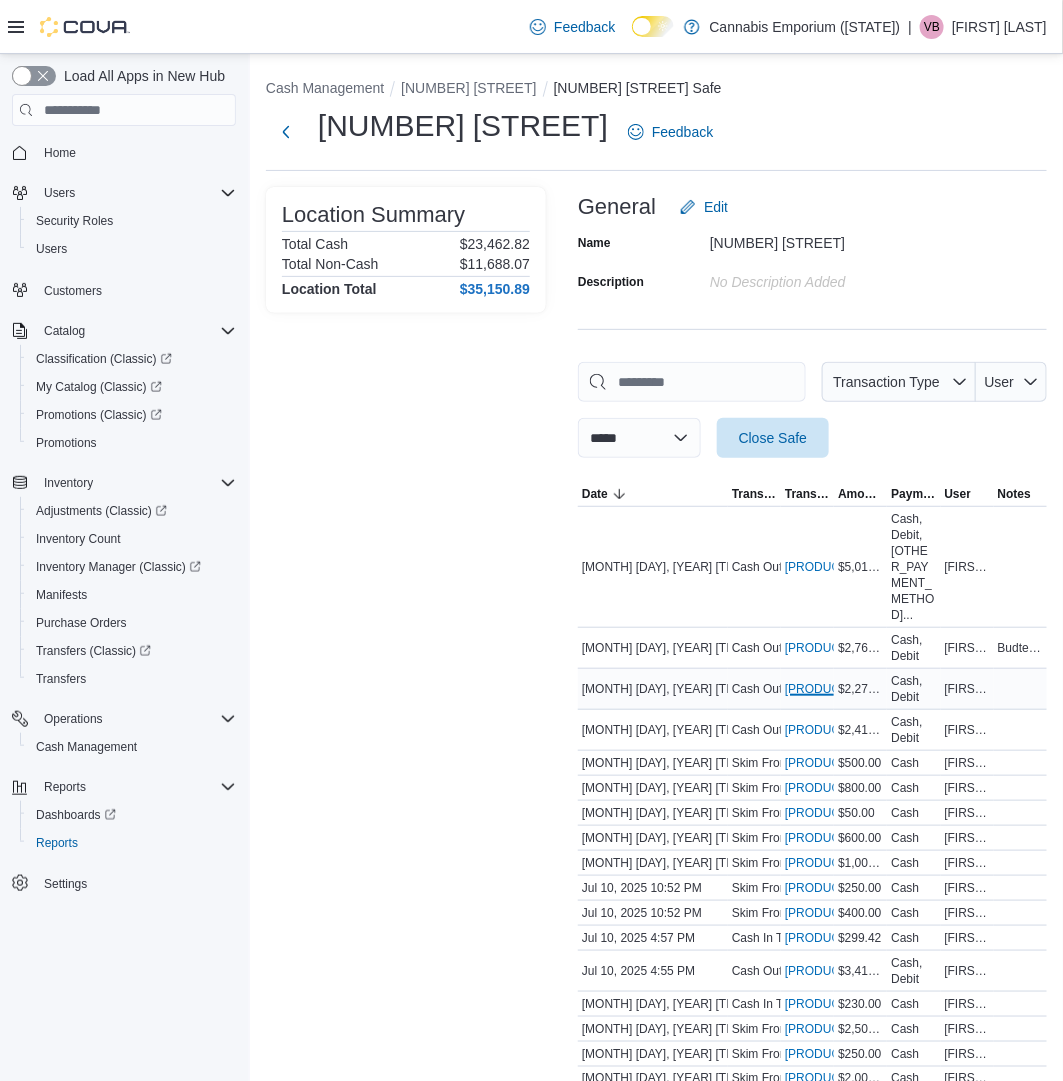 click on "CMD0QV-8983 (opens in a new tab or window)" at bounding box center (846, 689) 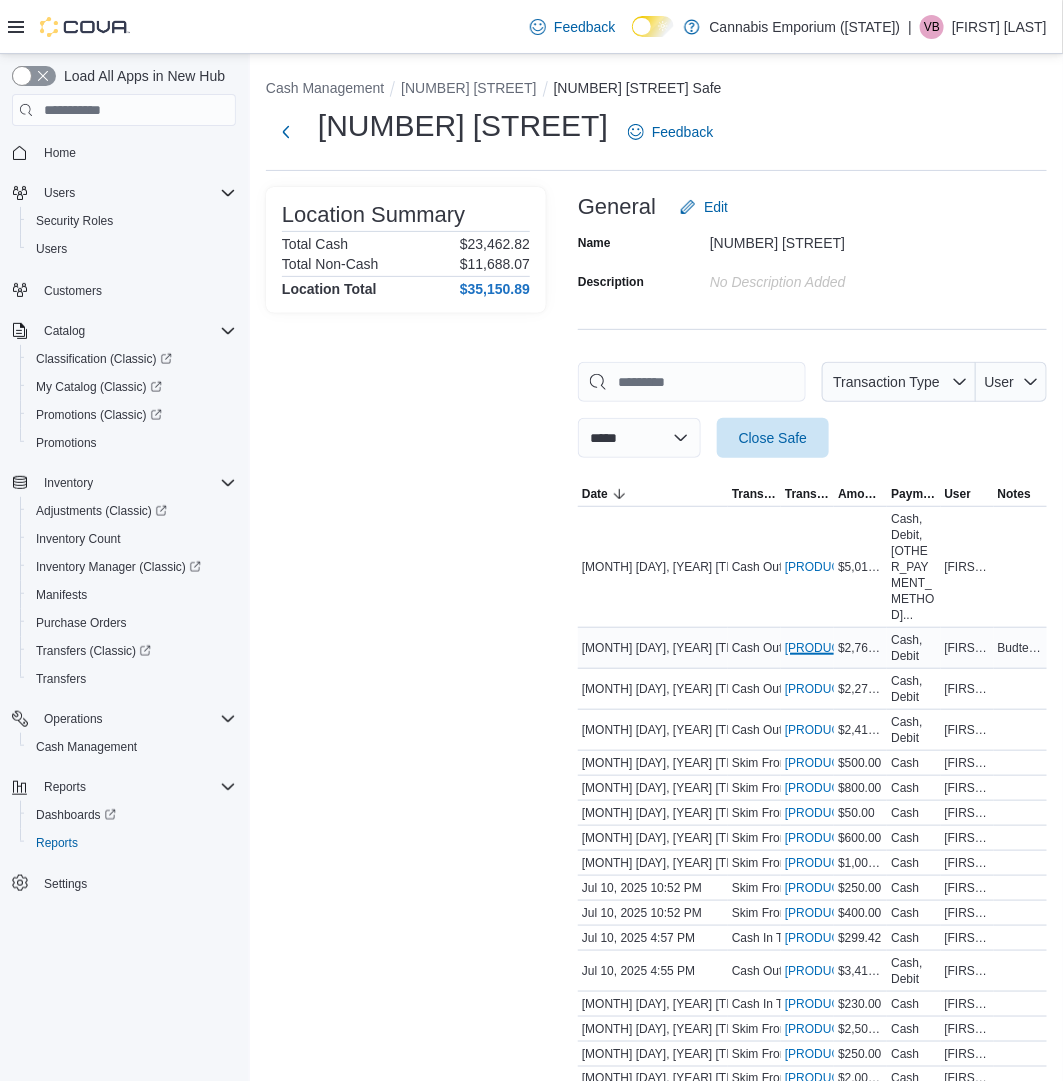 click on "CMD0QV-8984 (opens in a new tab or window)" at bounding box center [846, 648] 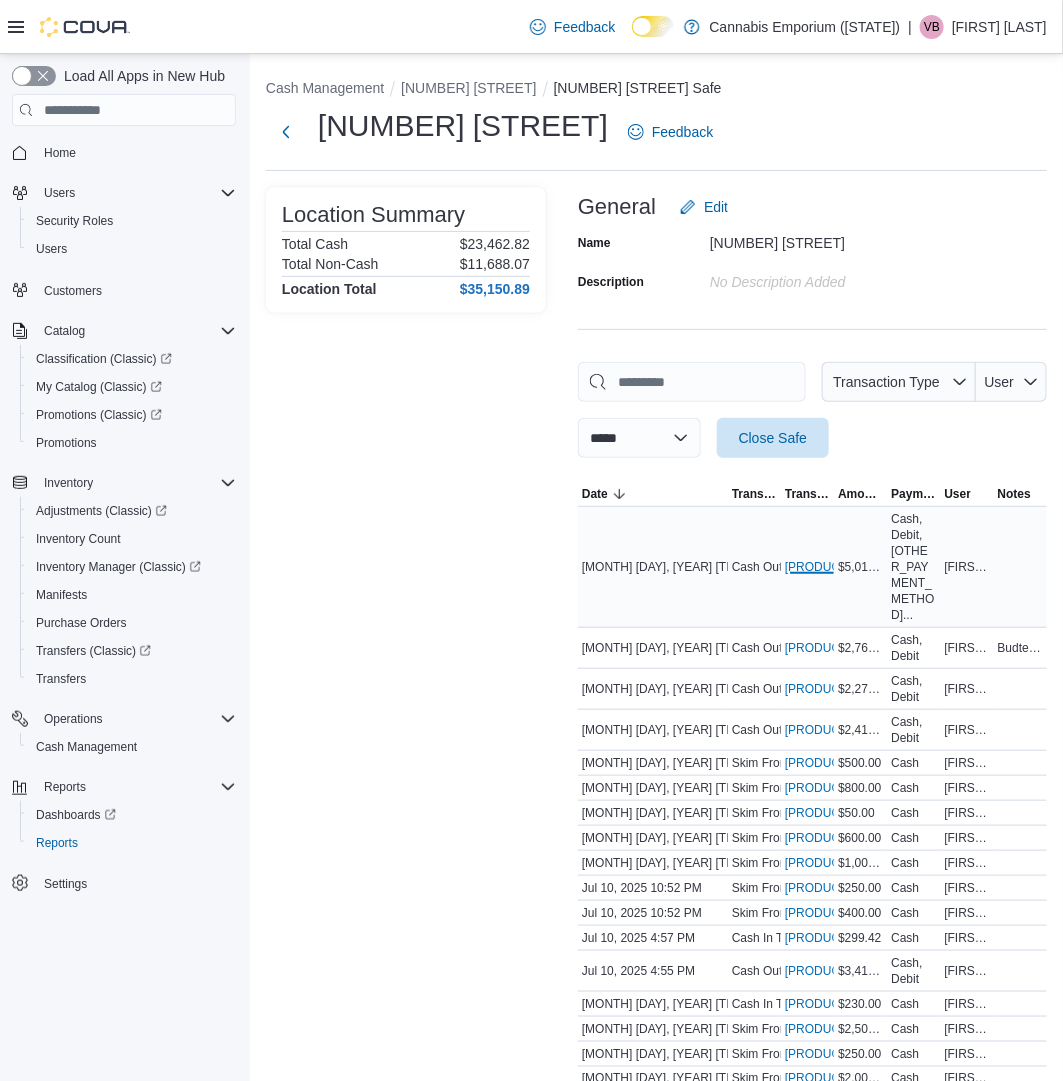 click on "CMD0QV-8985 (opens in a new tab or window)" at bounding box center [846, 567] 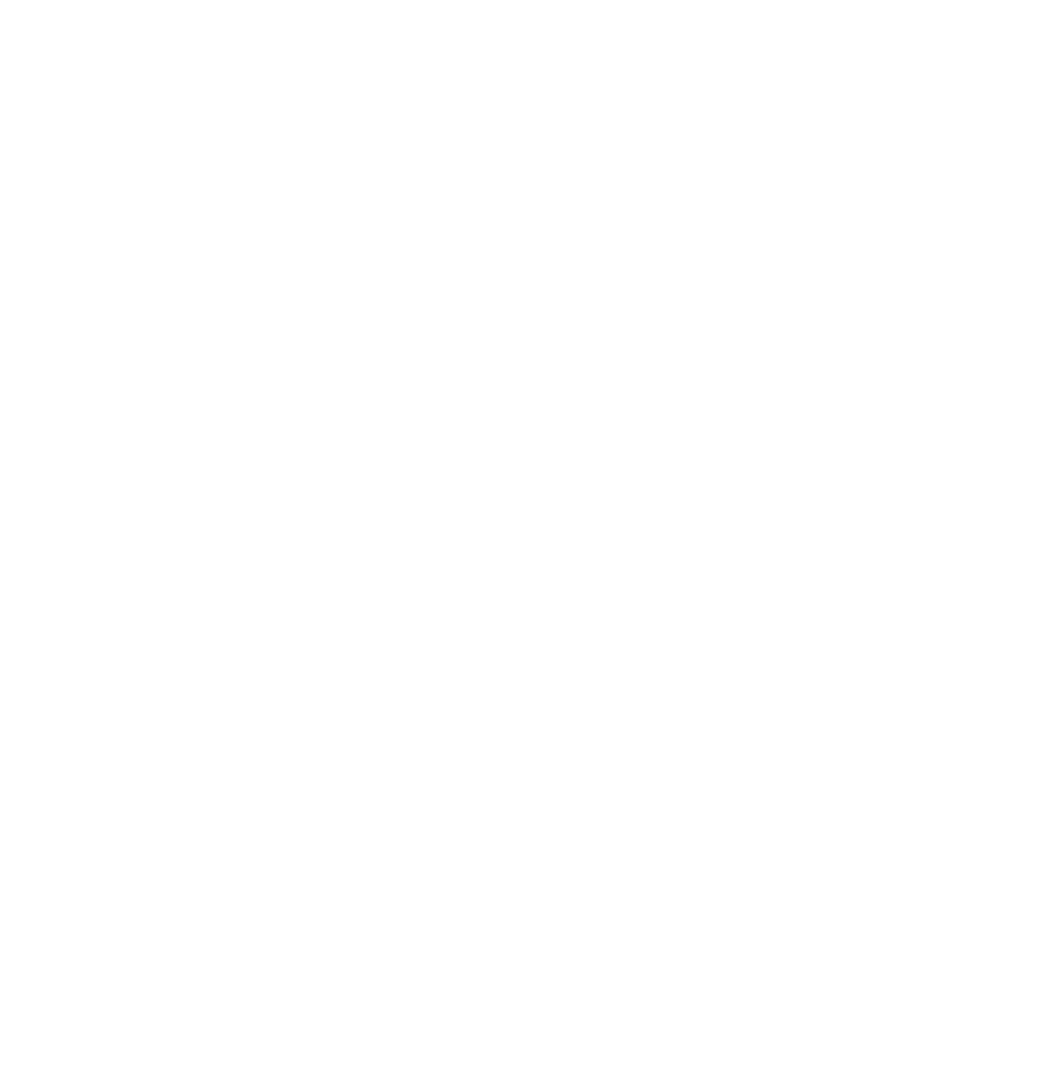 scroll, scrollTop: 0, scrollLeft: 0, axis: both 